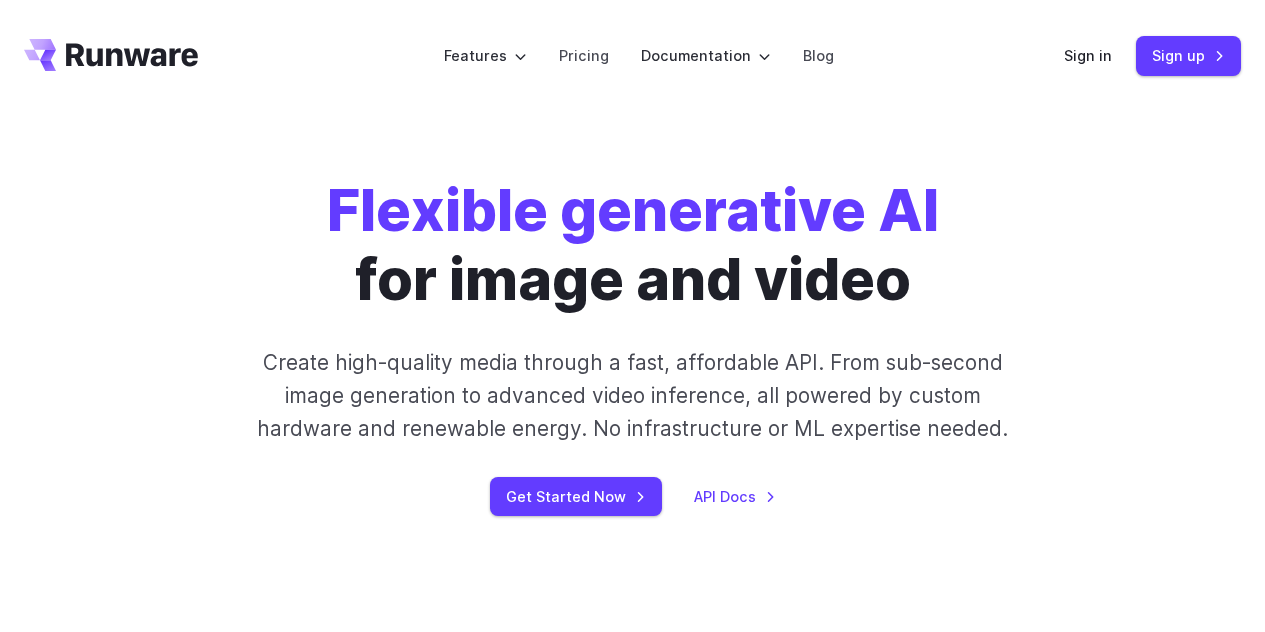 scroll, scrollTop: 0, scrollLeft: 0, axis: both 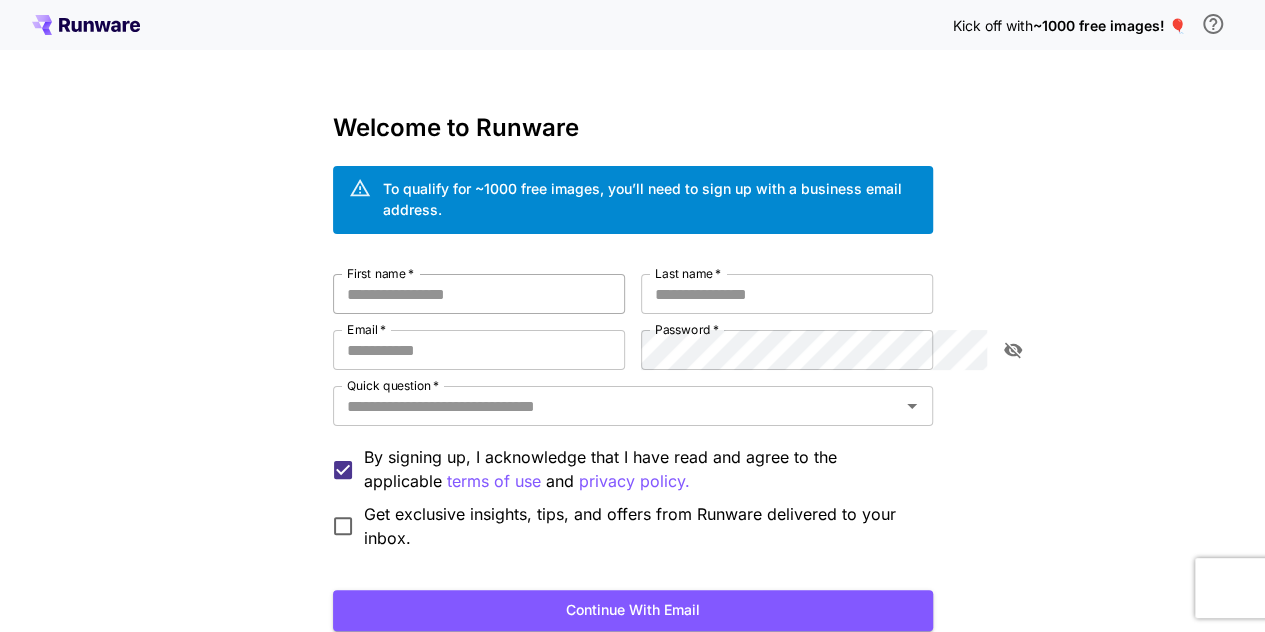click on "First name   *" at bounding box center (479, 294) 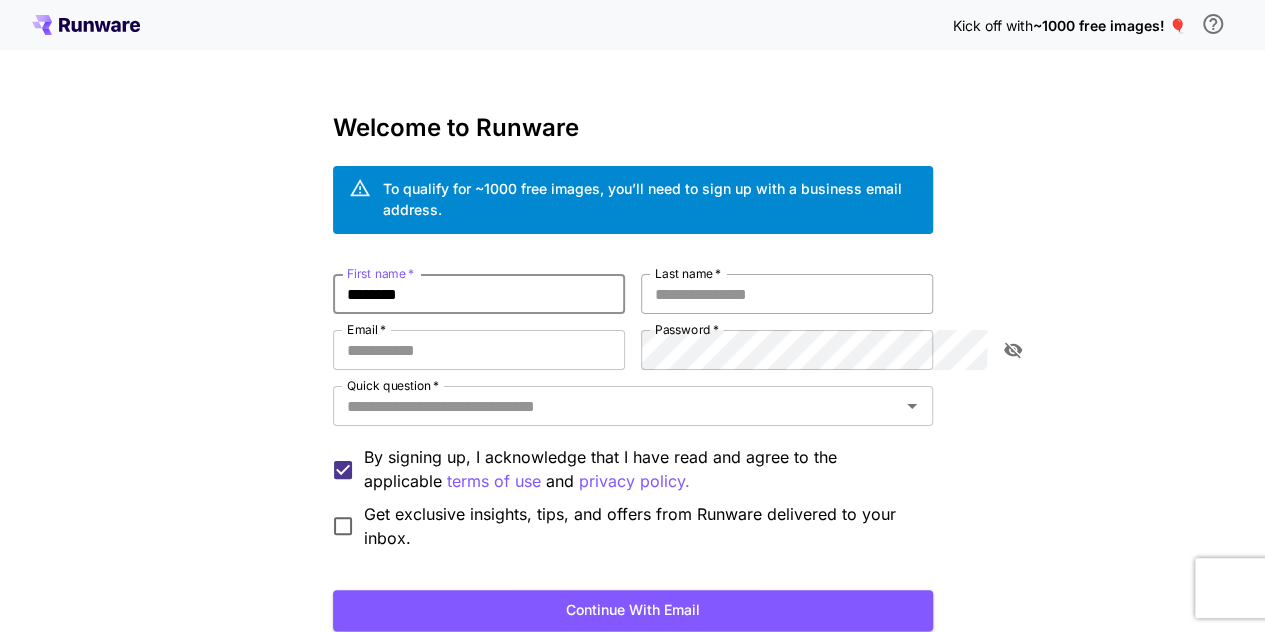 type on "********" 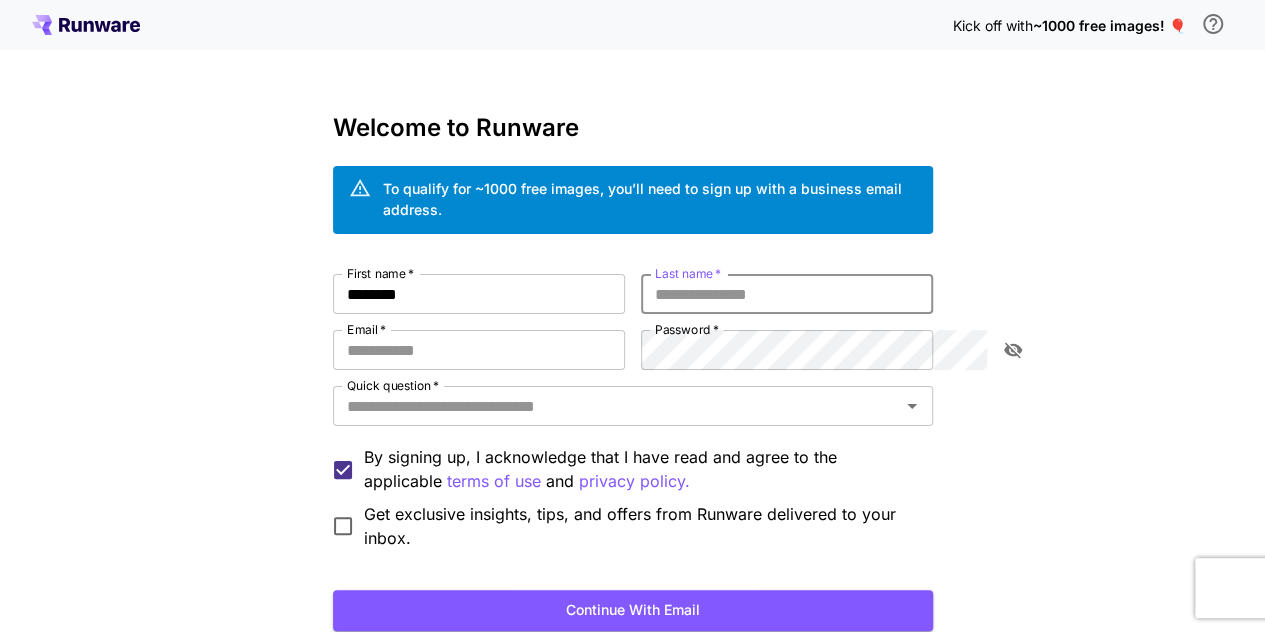 click on "Last name   *" at bounding box center [787, 294] 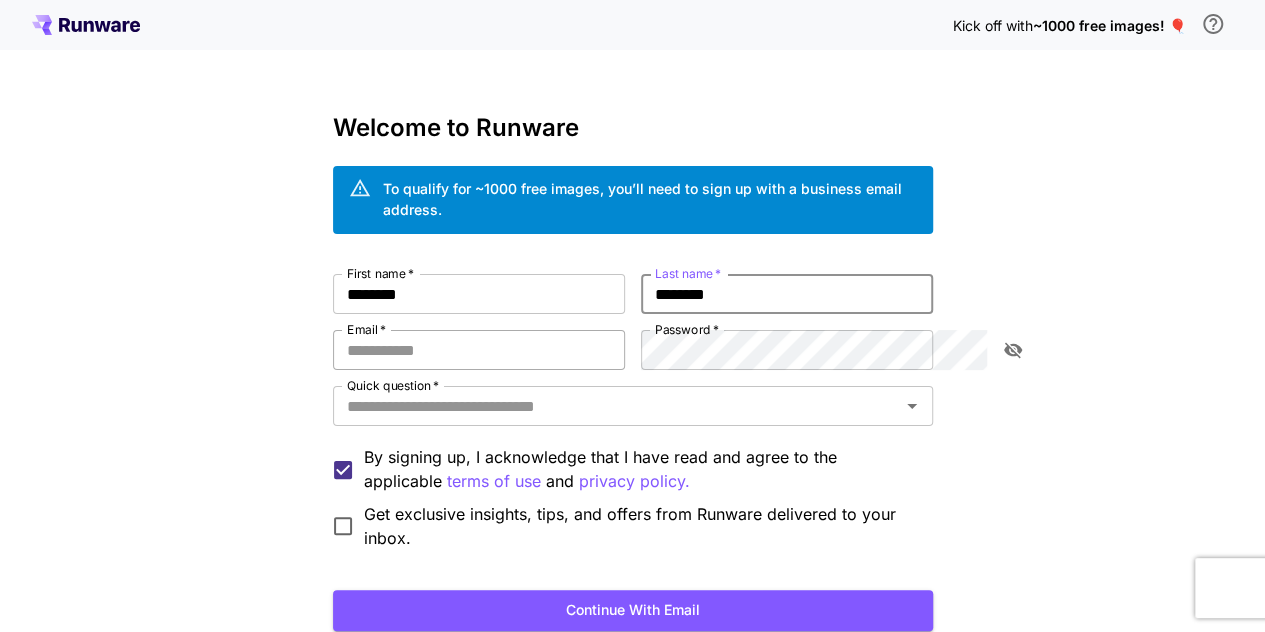 type on "********" 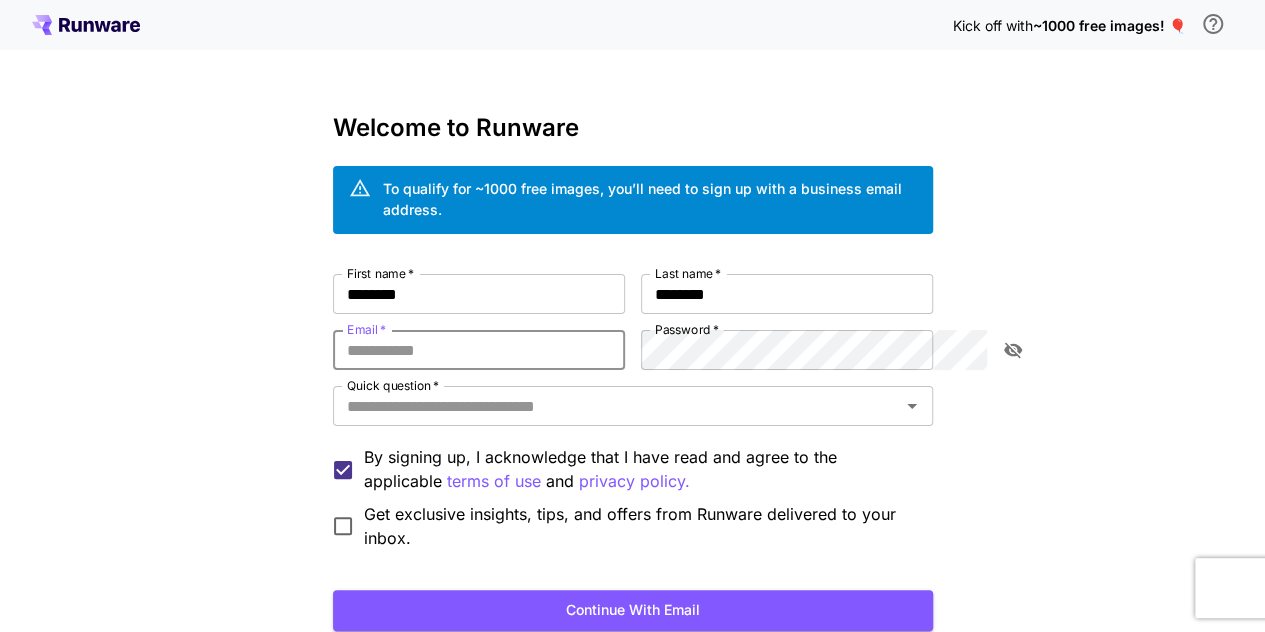 click on "Email   *" at bounding box center (479, 350) 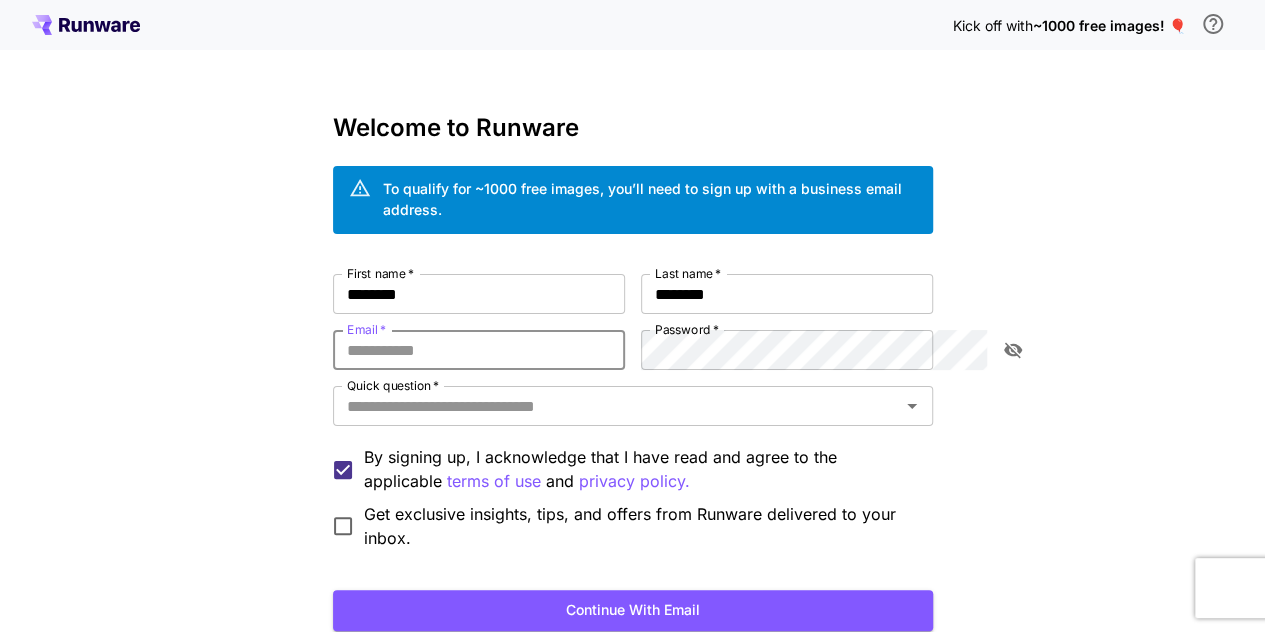 type on "**********" 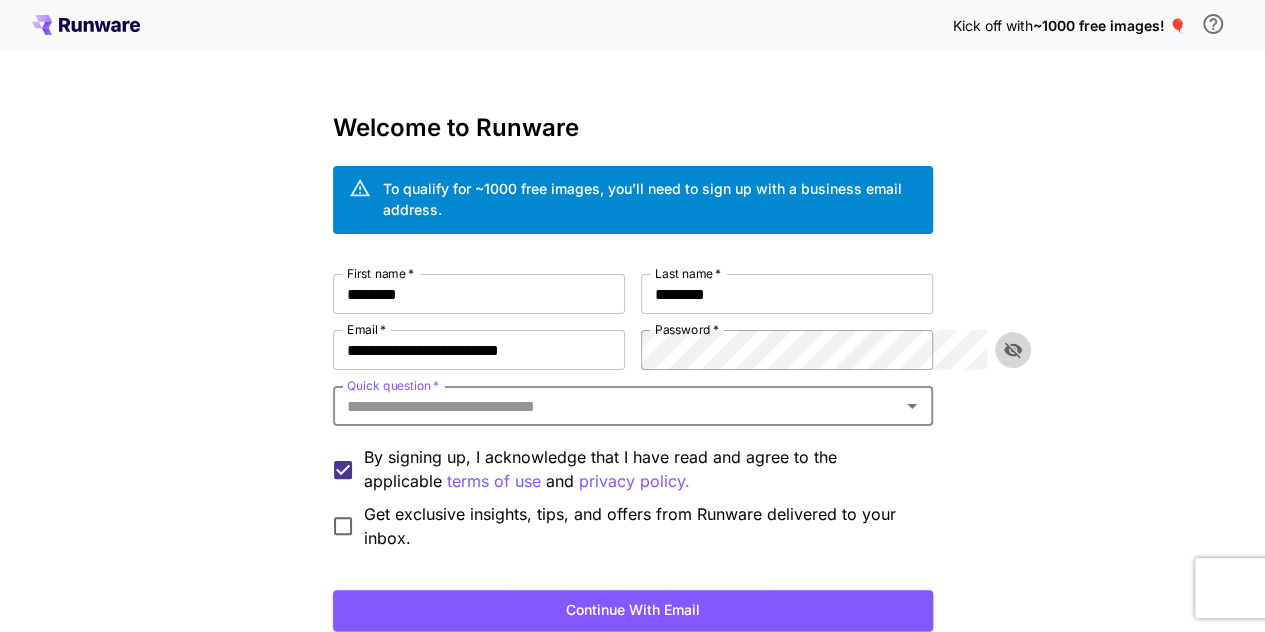 click 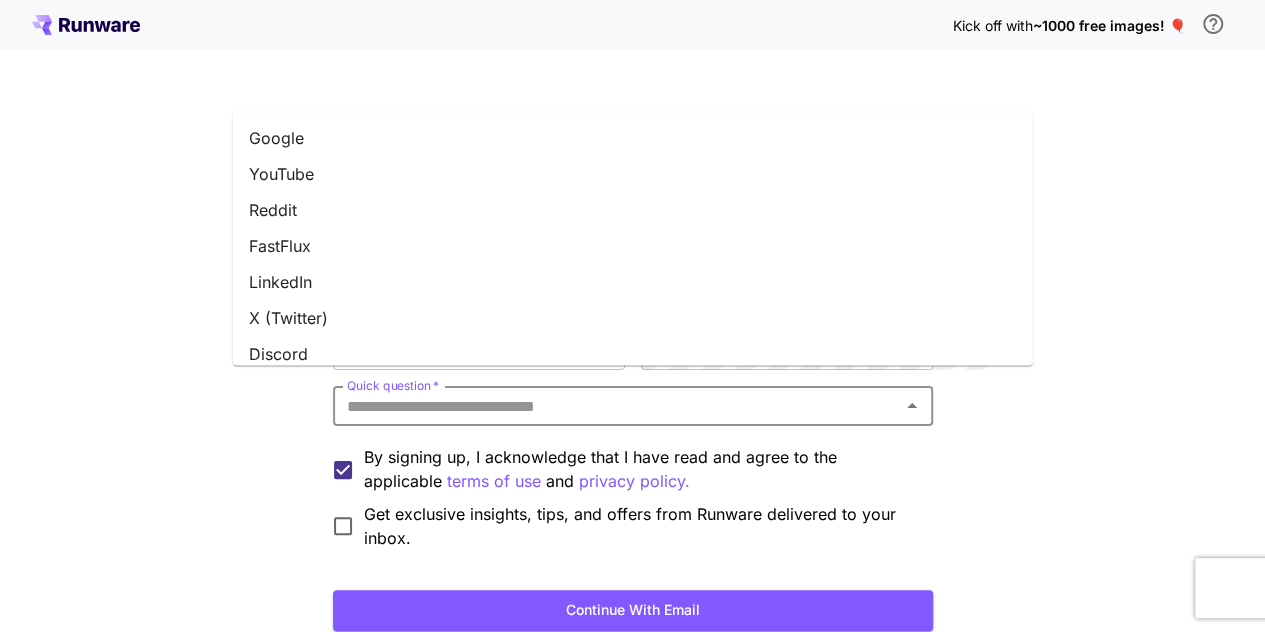 click on "Quick question   *" at bounding box center [616, 406] 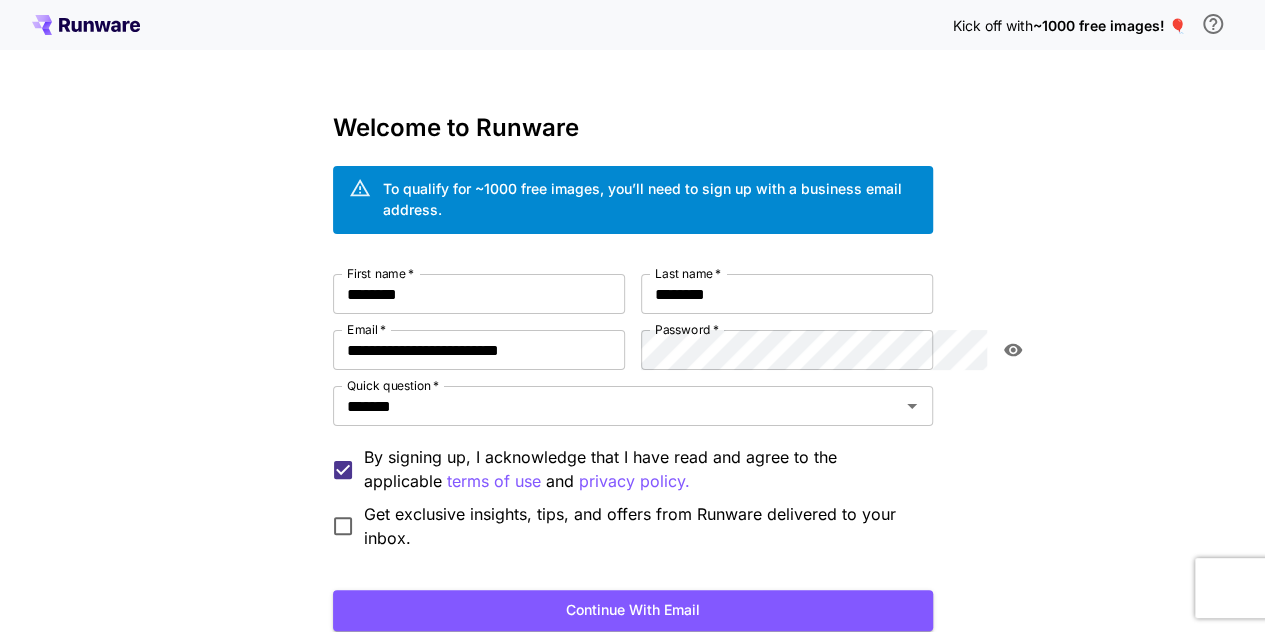 scroll, scrollTop: 119, scrollLeft: 0, axis: vertical 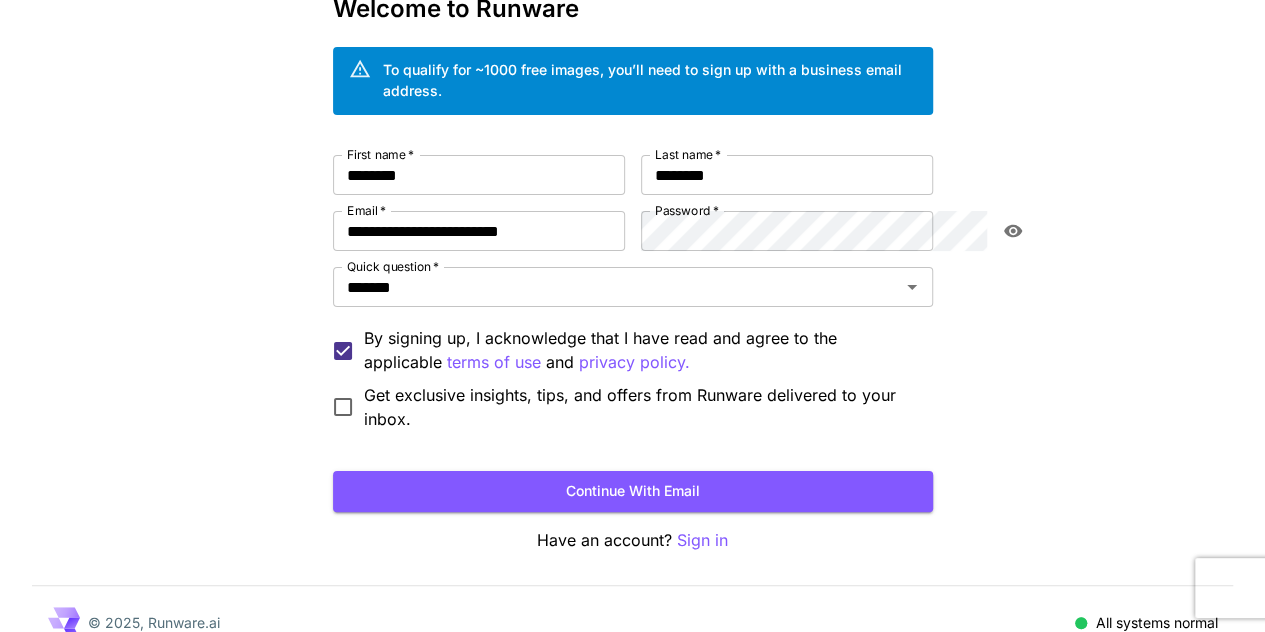 click on "Get exclusive insights, tips, and offers from Runware delivered to your inbox." at bounding box center (640, 407) 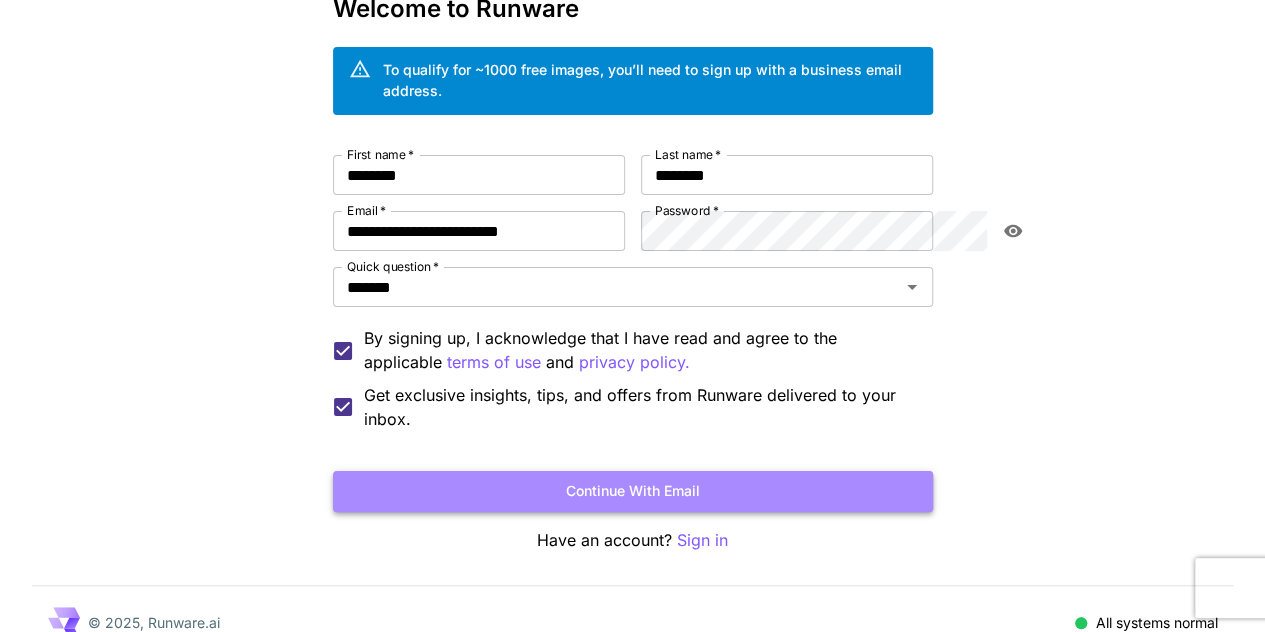 click on "Continue with email" at bounding box center (633, 491) 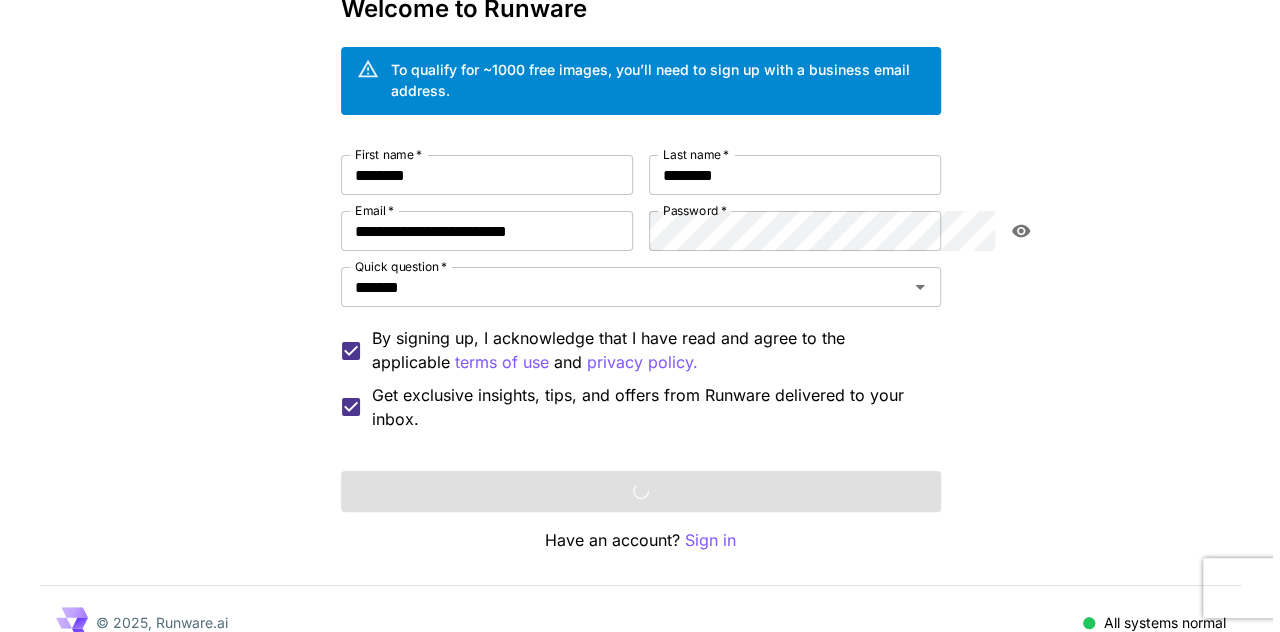 scroll, scrollTop: 0, scrollLeft: 0, axis: both 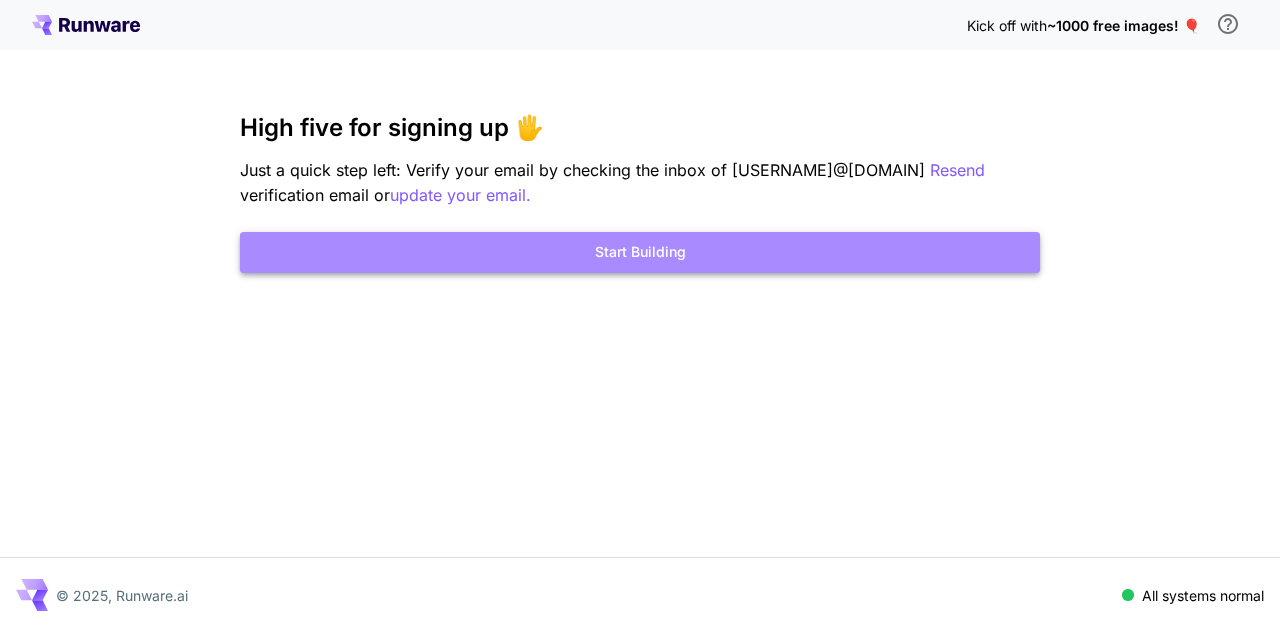 click on "Start Building" at bounding box center (640, 252) 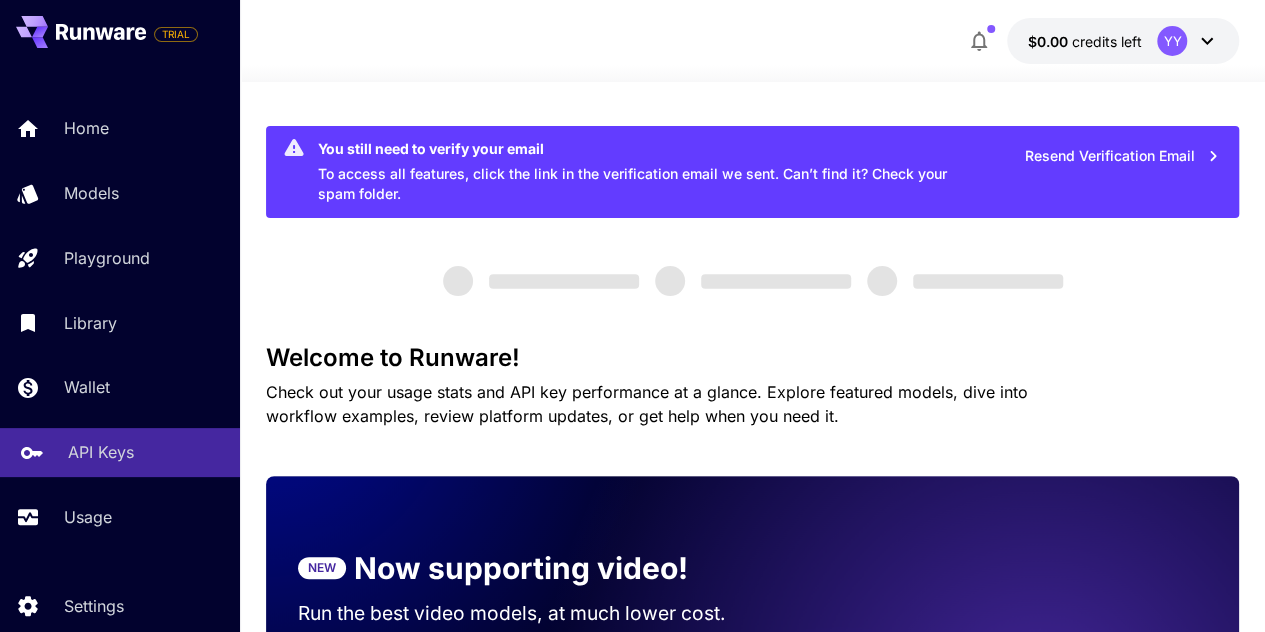 click on "API Keys" at bounding box center (101, 452) 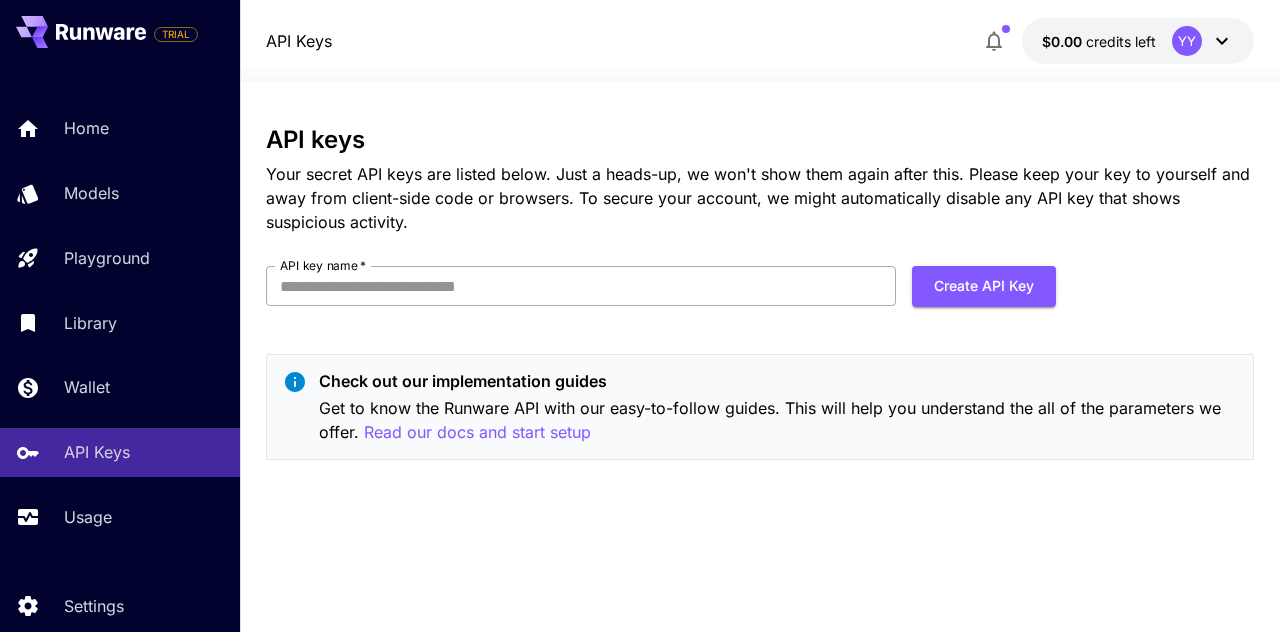 click on "API key name   *" at bounding box center (581, 286) 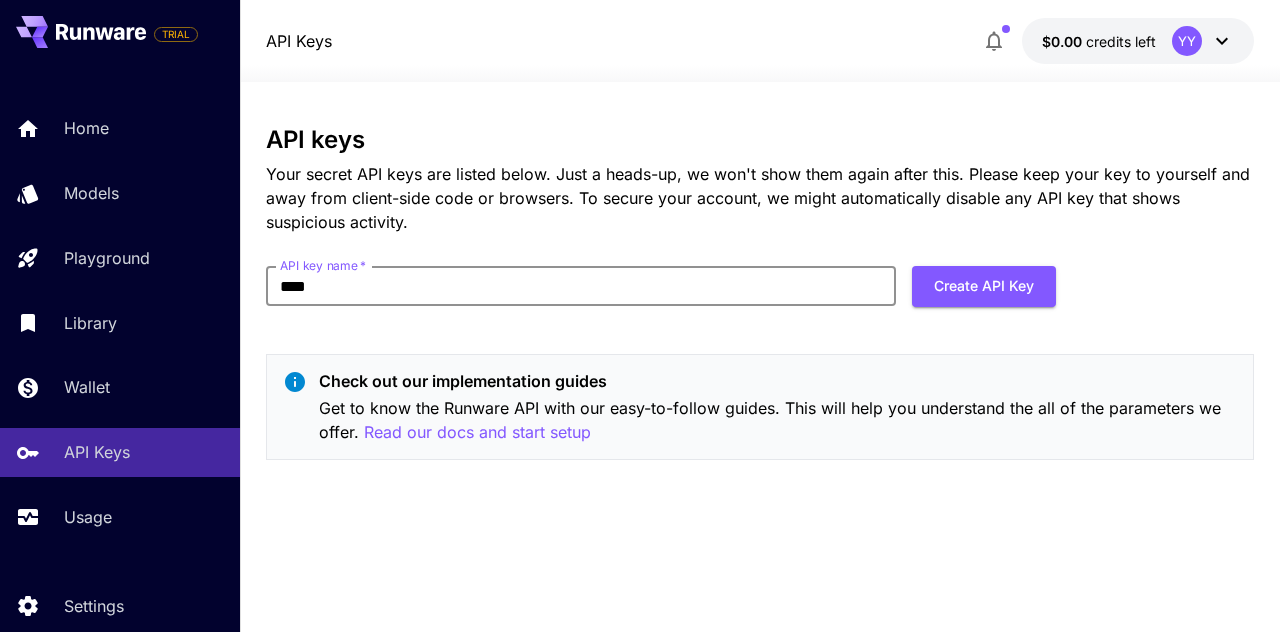 type on "*******" 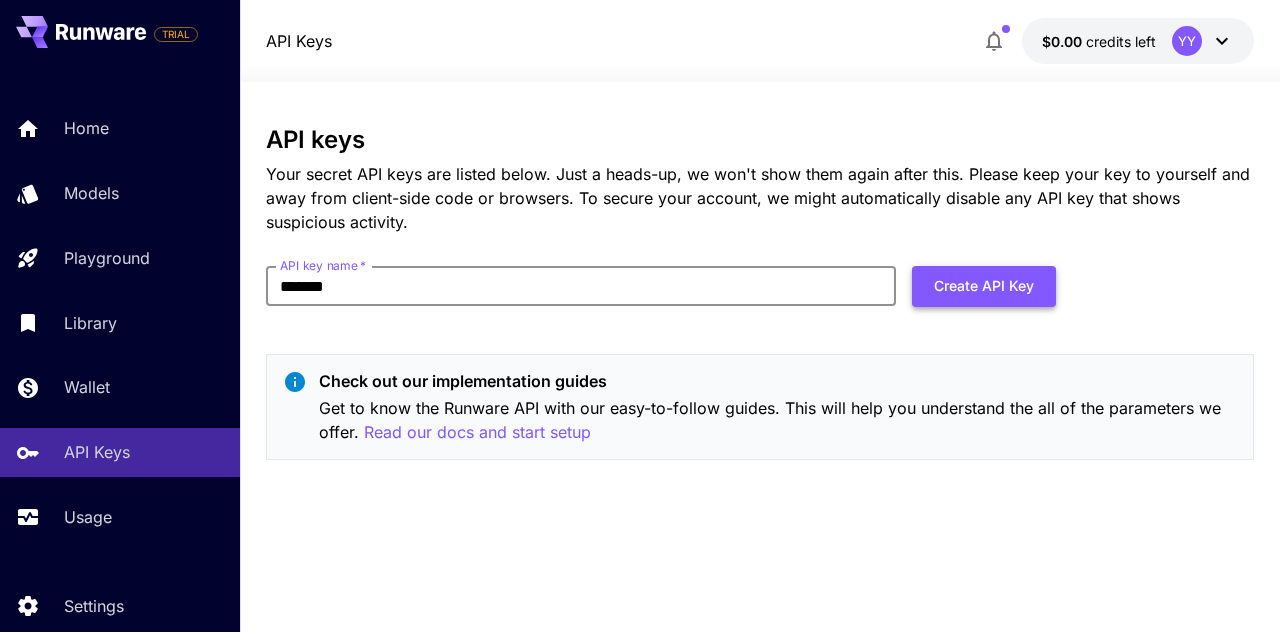 click on "Create API Key" at bounding box center (984, 286) 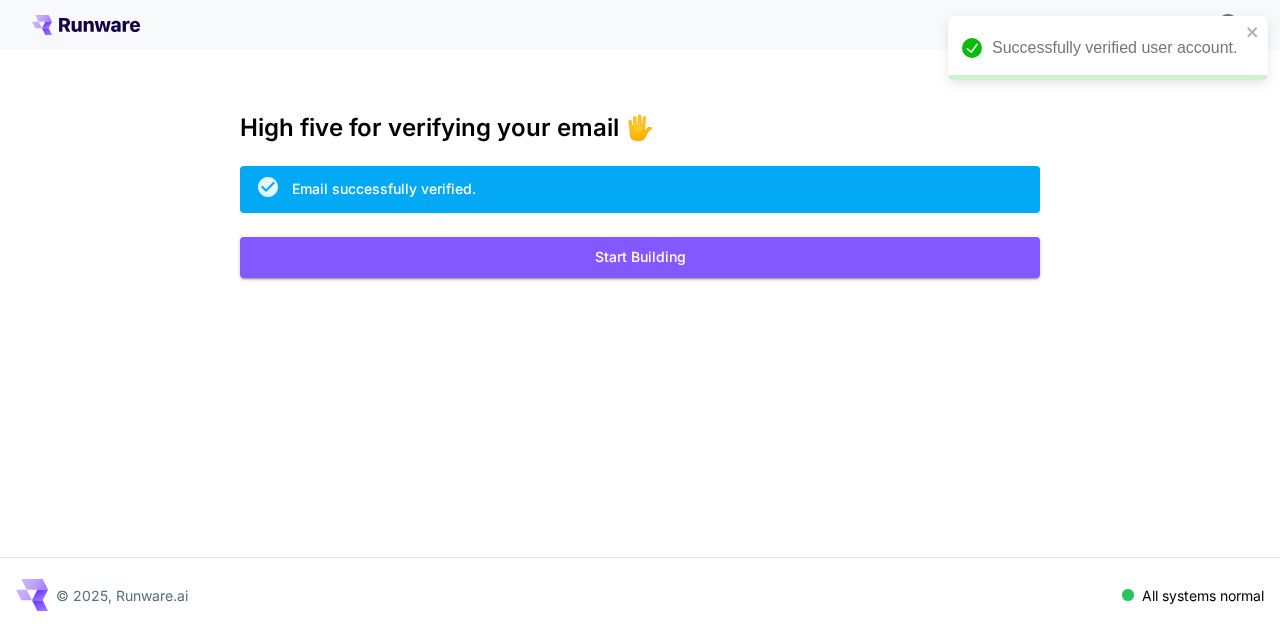 scroll, scrollTop: 0, scrollLeft: 0, axis: both 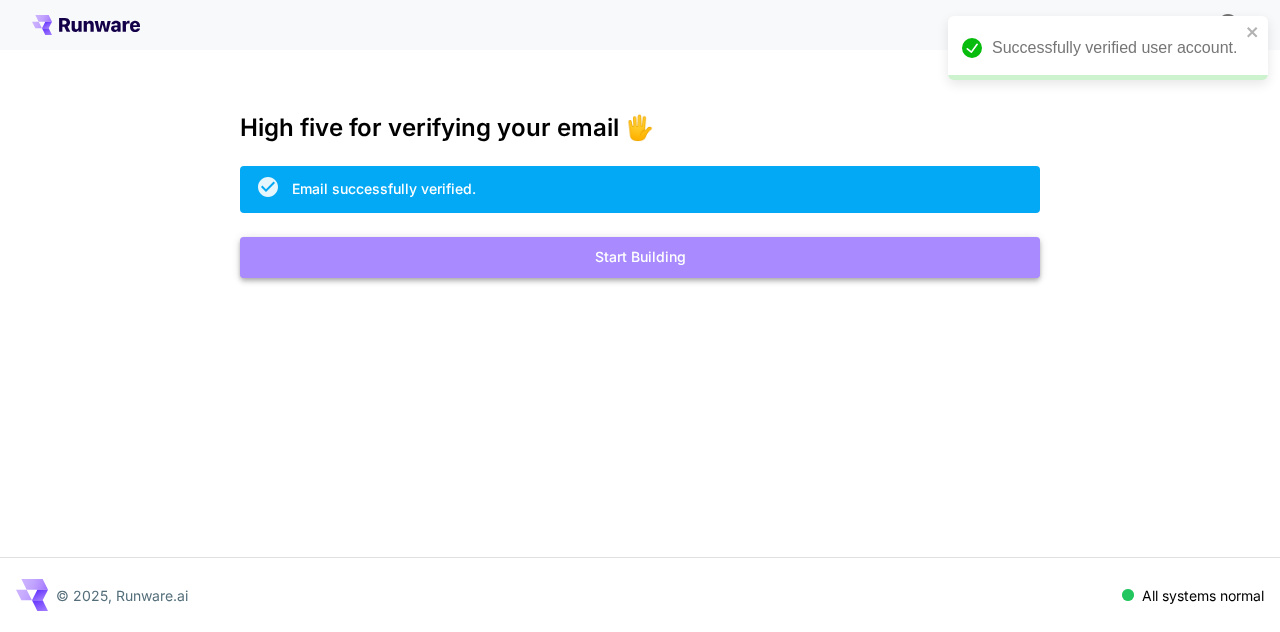 click on "Start Building" at bounding box center [640, 257] 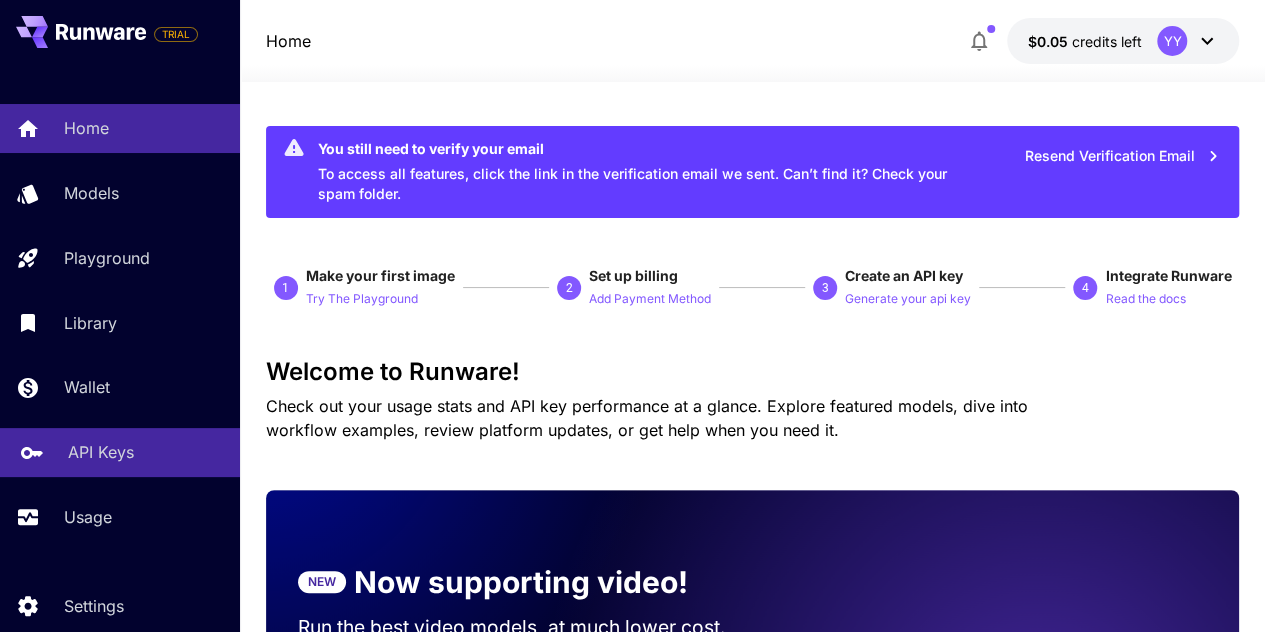click on "API Keys" at bounding box center (120, 452) 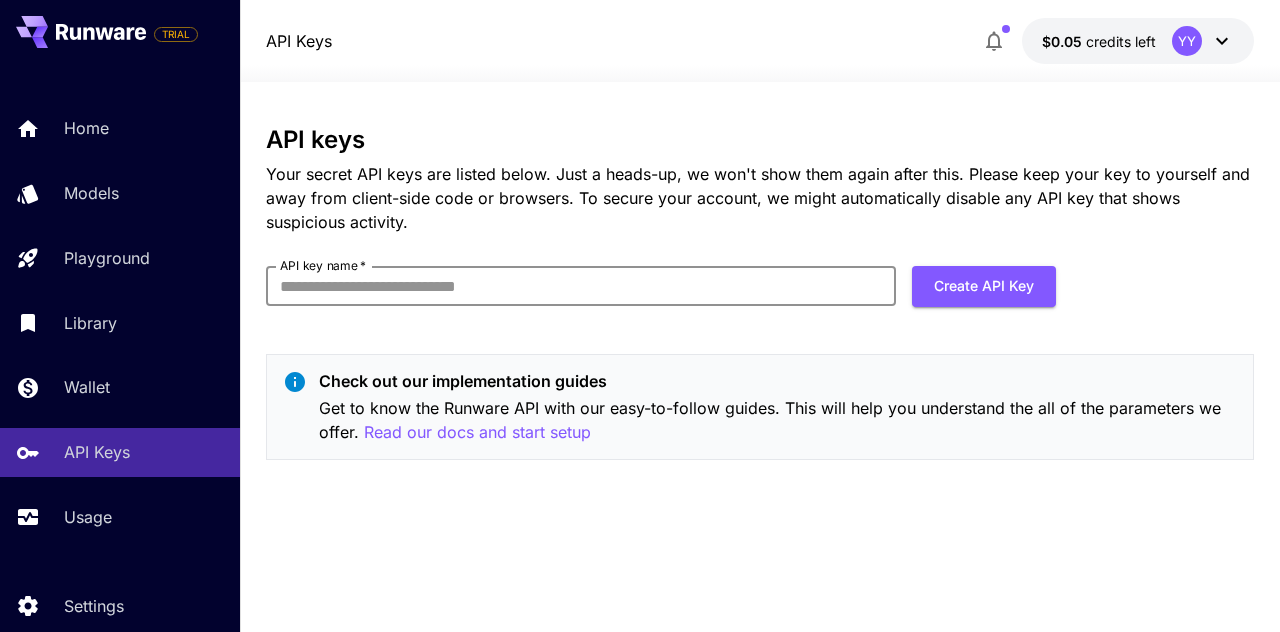 click on "API key name   *" at bounding box center [581, 286] 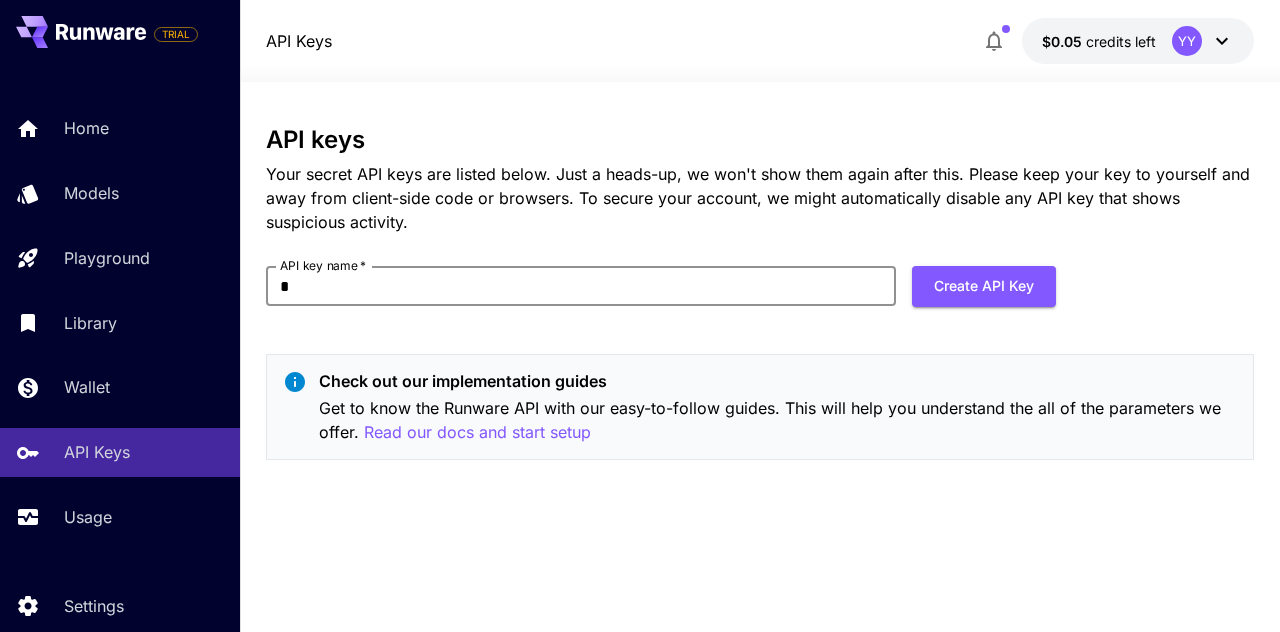 type on "*******" 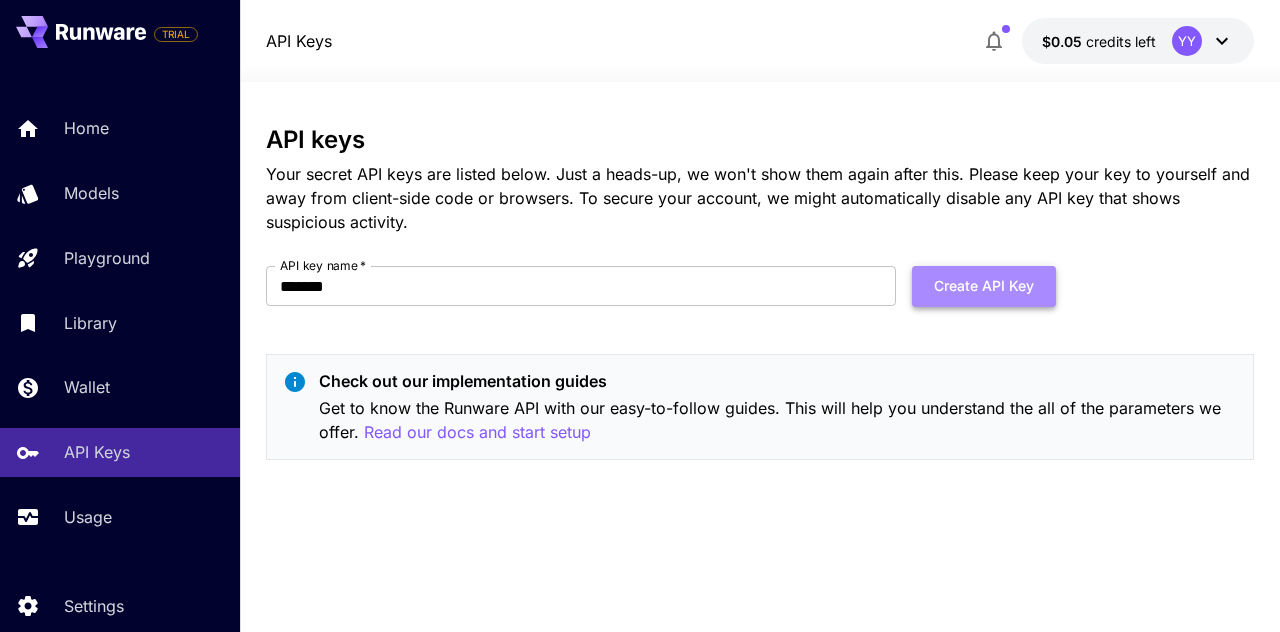 click on "Create API Key" at bounding box center [984, 286] 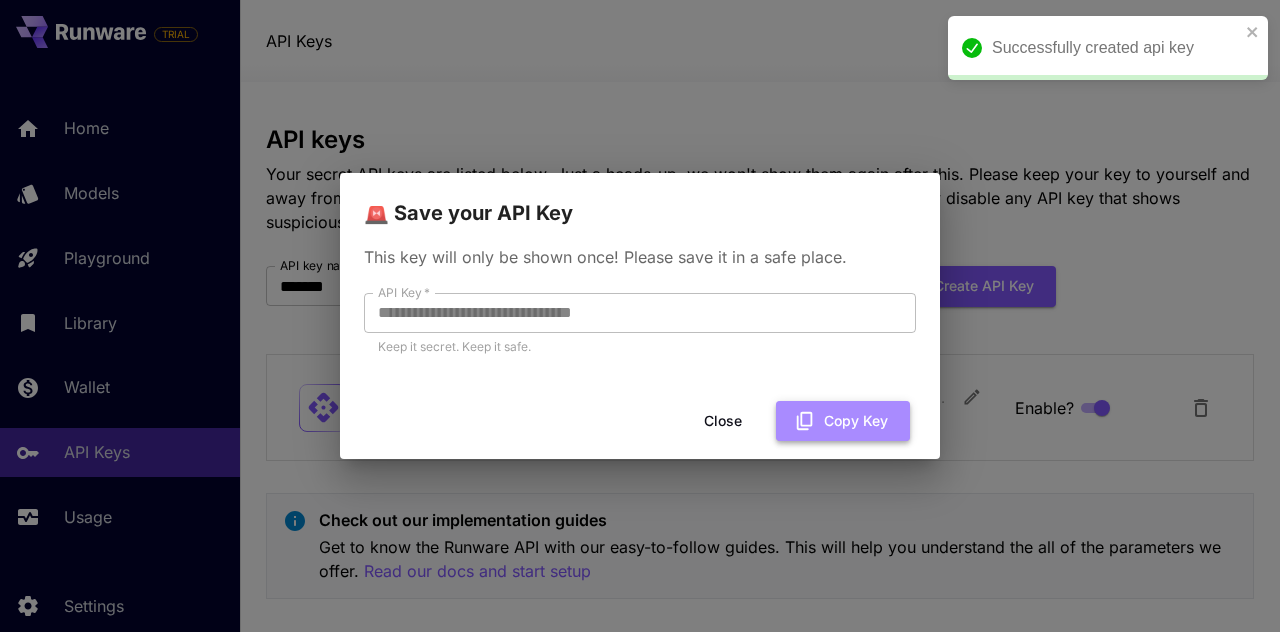 click on "Copy Key" at bounding box center (843, 421) 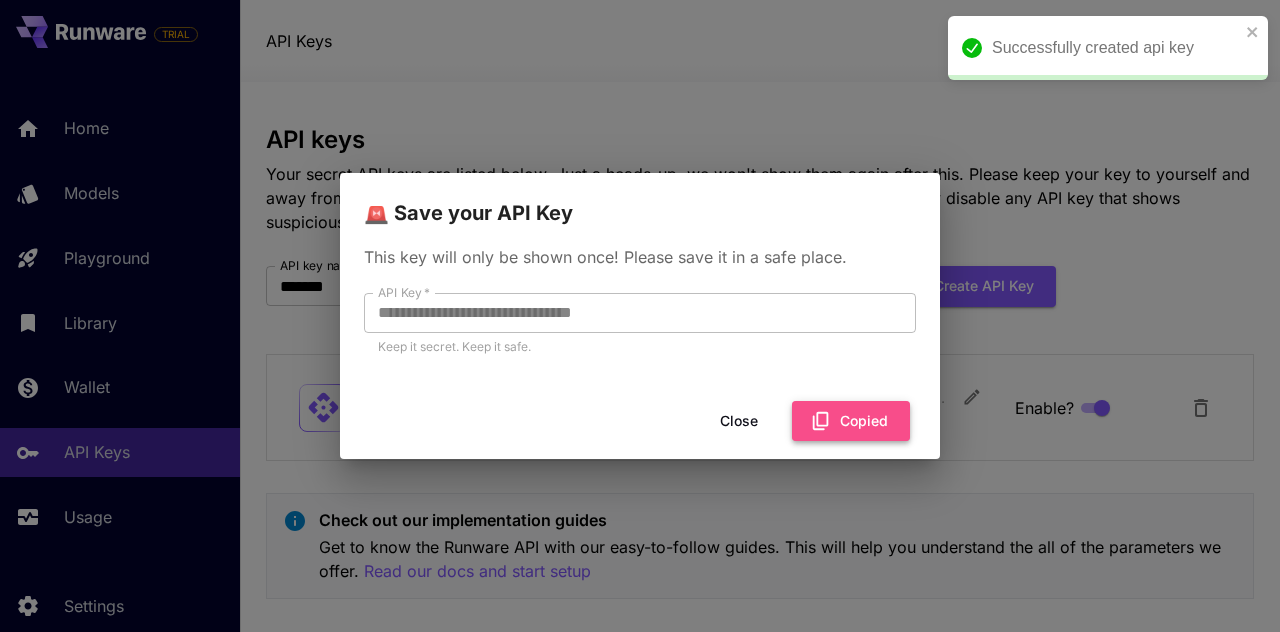 click on "Copied" at bounding box center (851, 421) 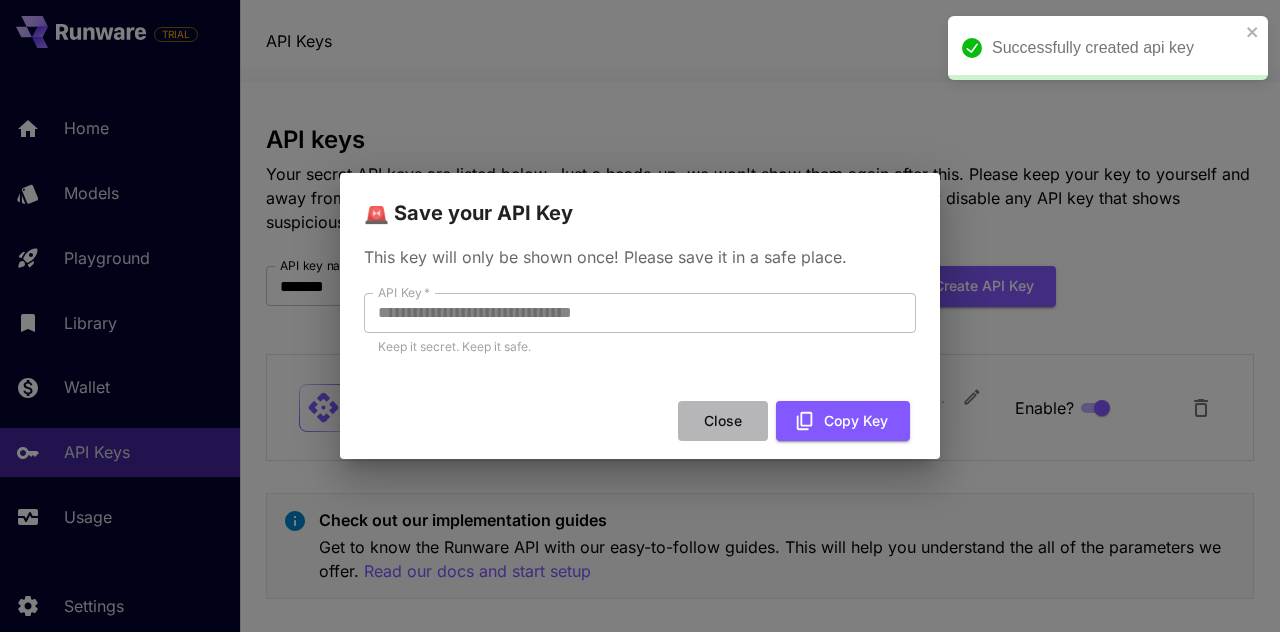 click on "Close" at bounding box center (723, 421) 